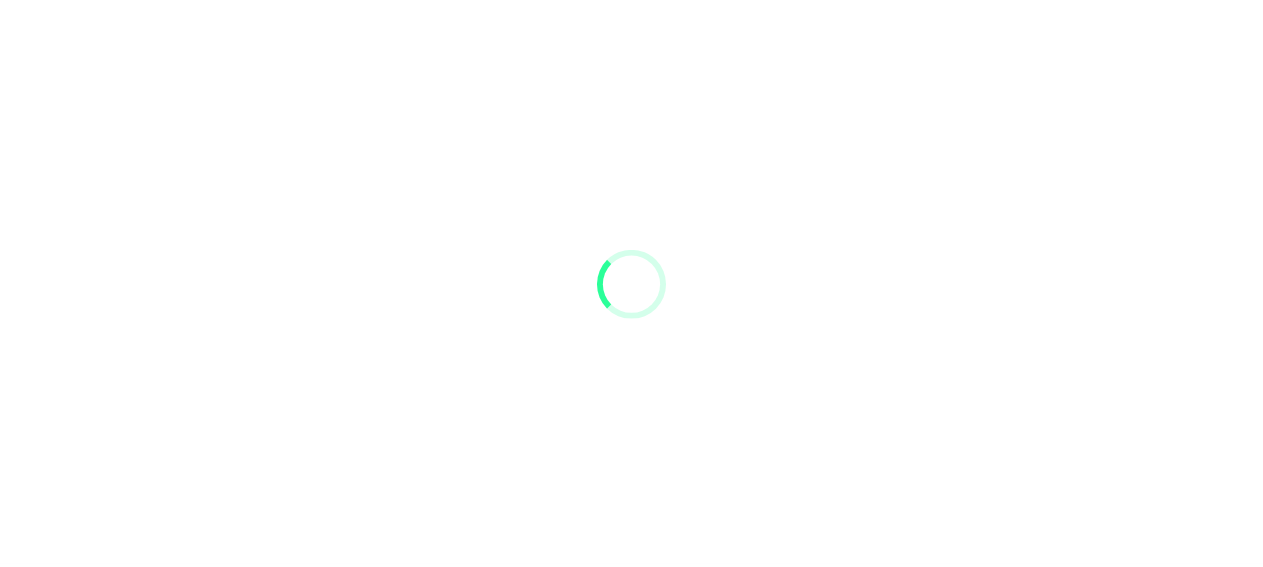 scroll, scrollTop: 0, scrollLeft: 0, axis: both 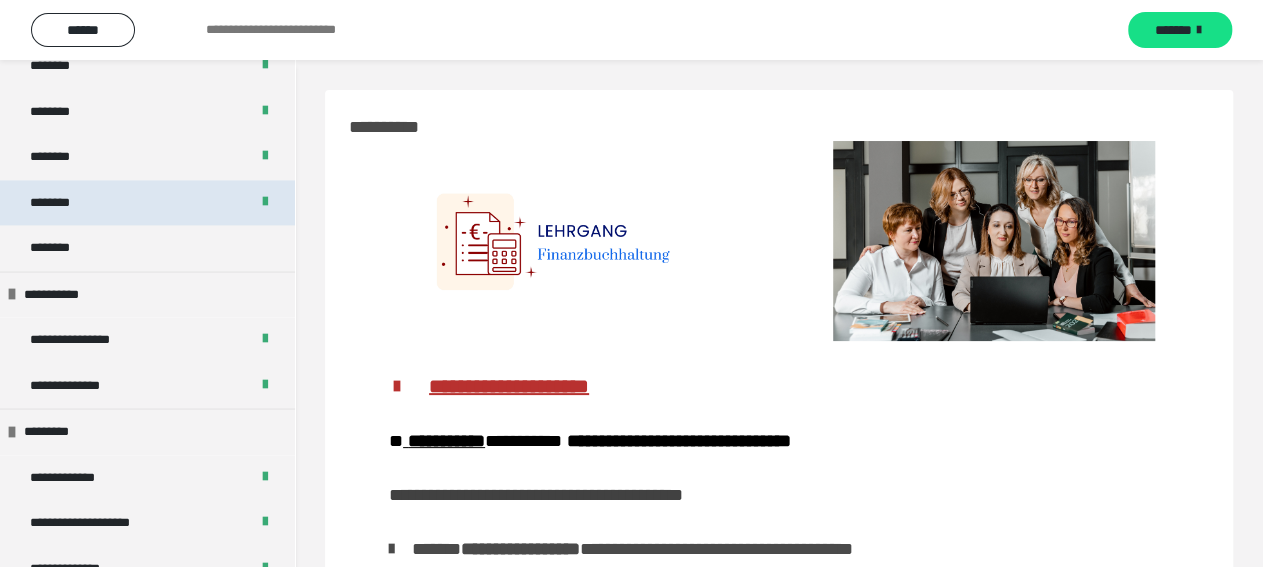 click on "********" at bounding box center (61, 203) 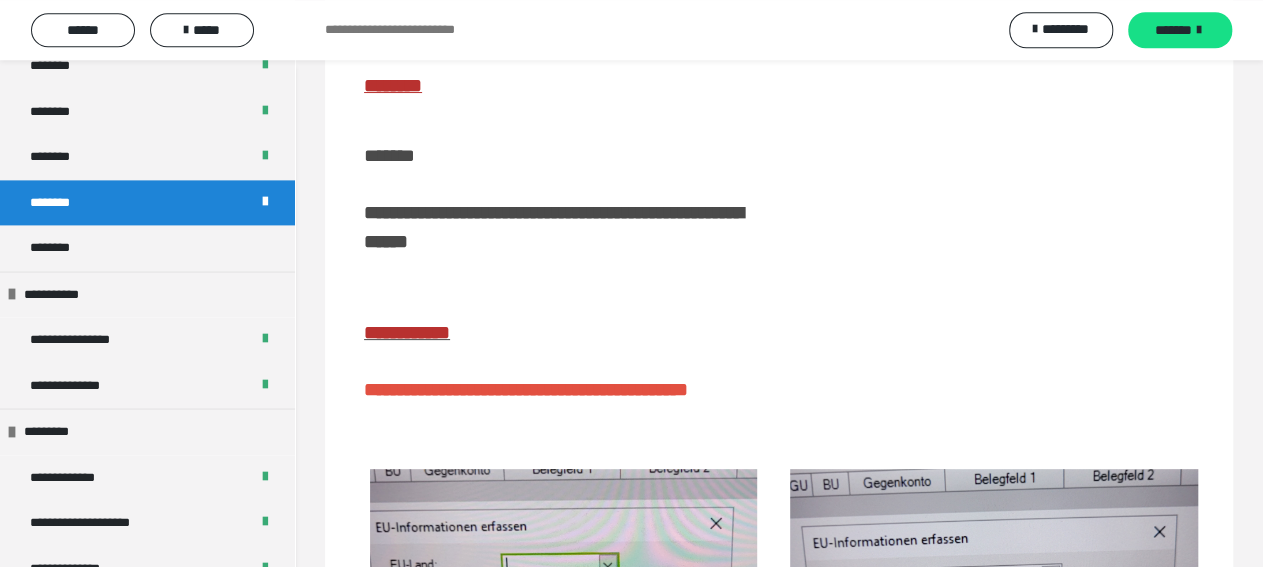 scroll, scrollTop: 428, scrollLeft: 0, axis: vertical 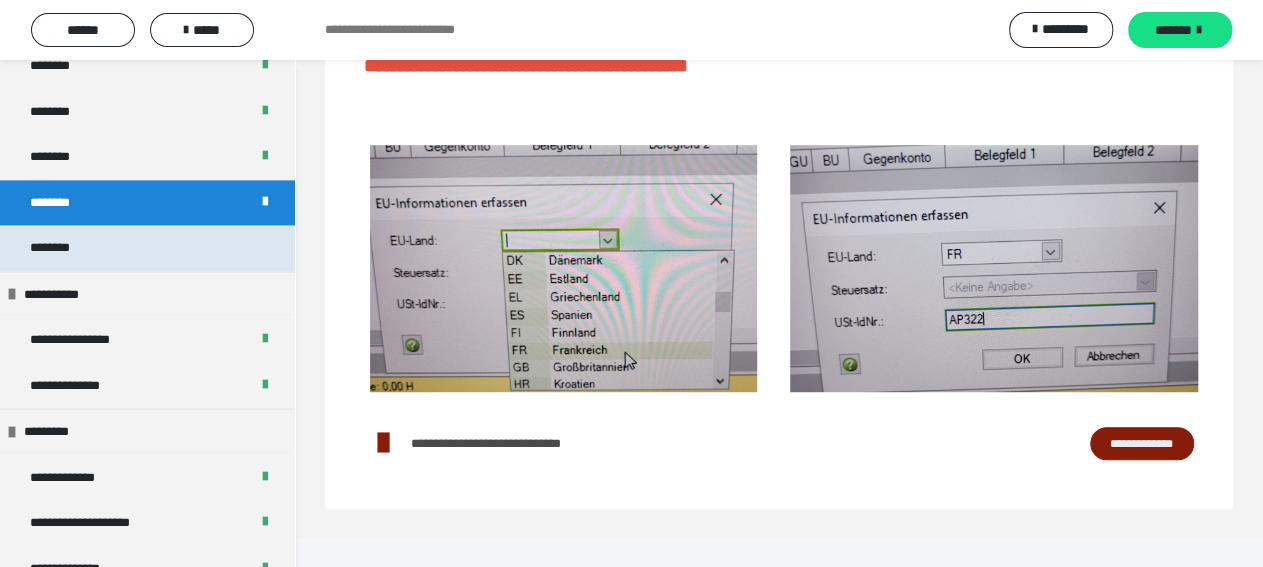 click on "********" at bounding box center [61, 248] 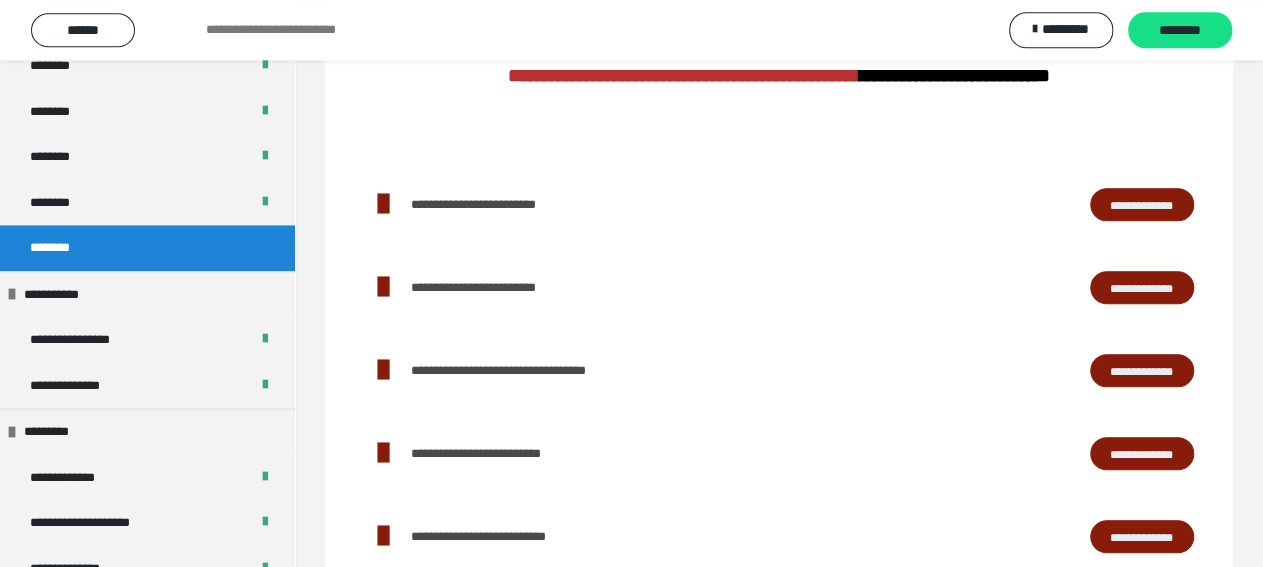 scroll, scrollTop: 658, scrollLeft: 0, axis: vertical 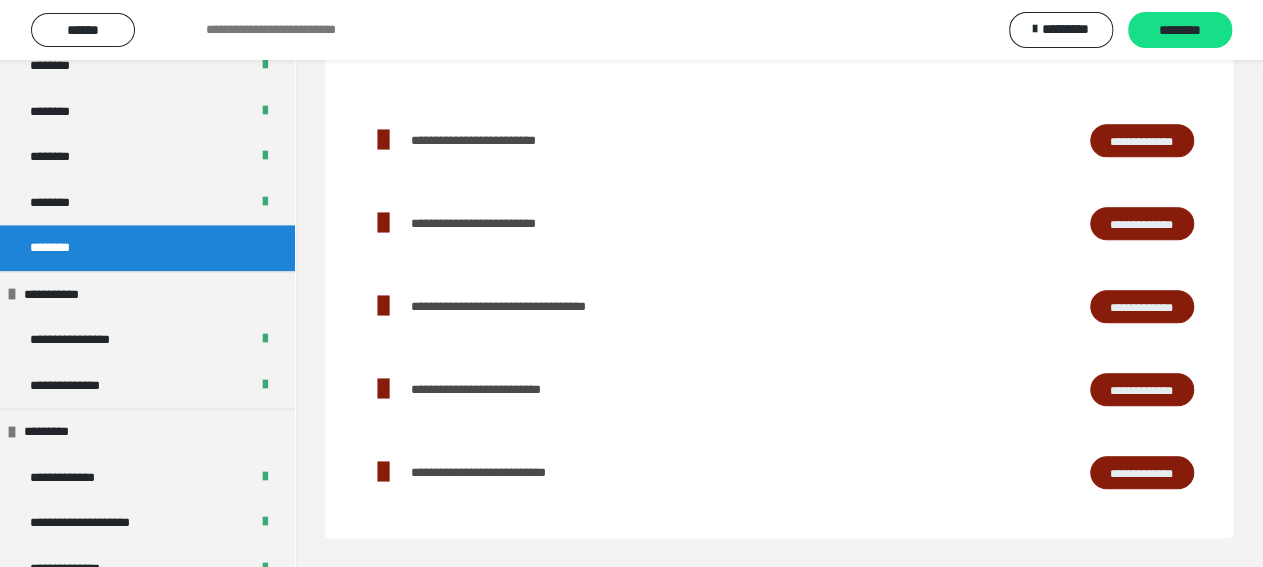 click on "**********" at bounding box center (1142, 140) 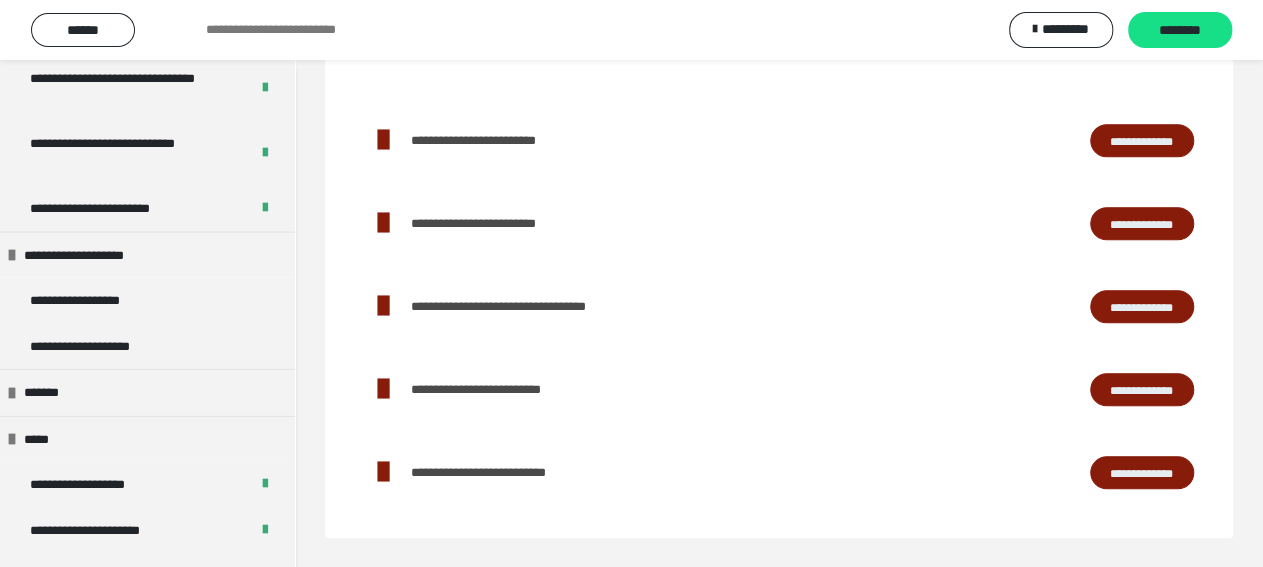 scroll, scrollTop: 2083, scrollLeft: 0, axis: vertical 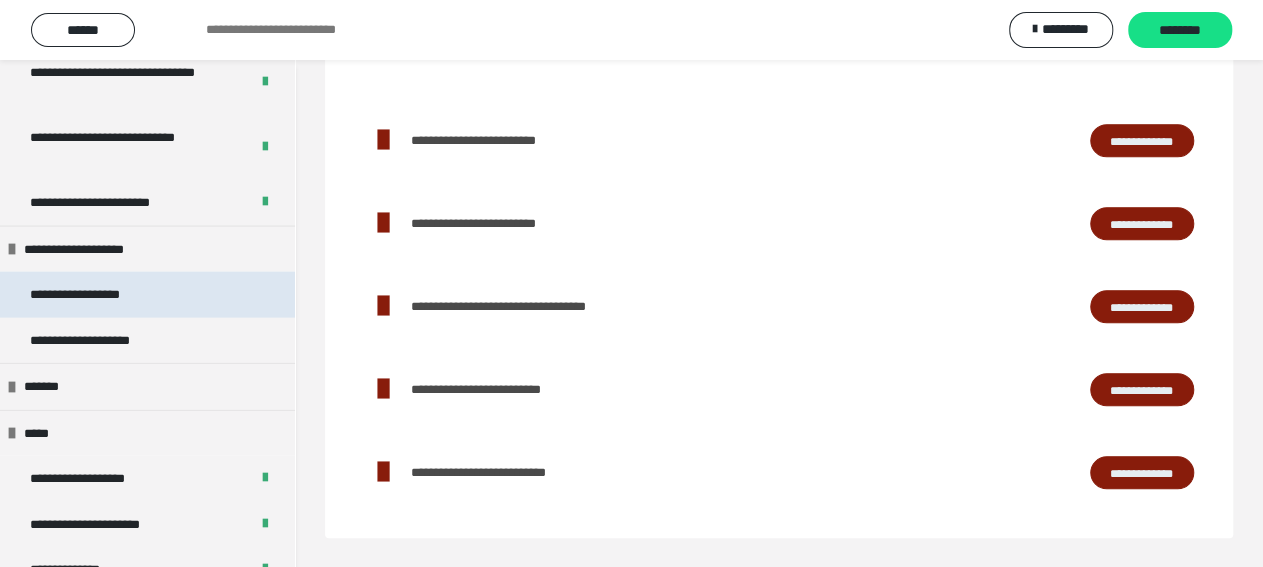 click on "**********" at bounding box center [98, 295] 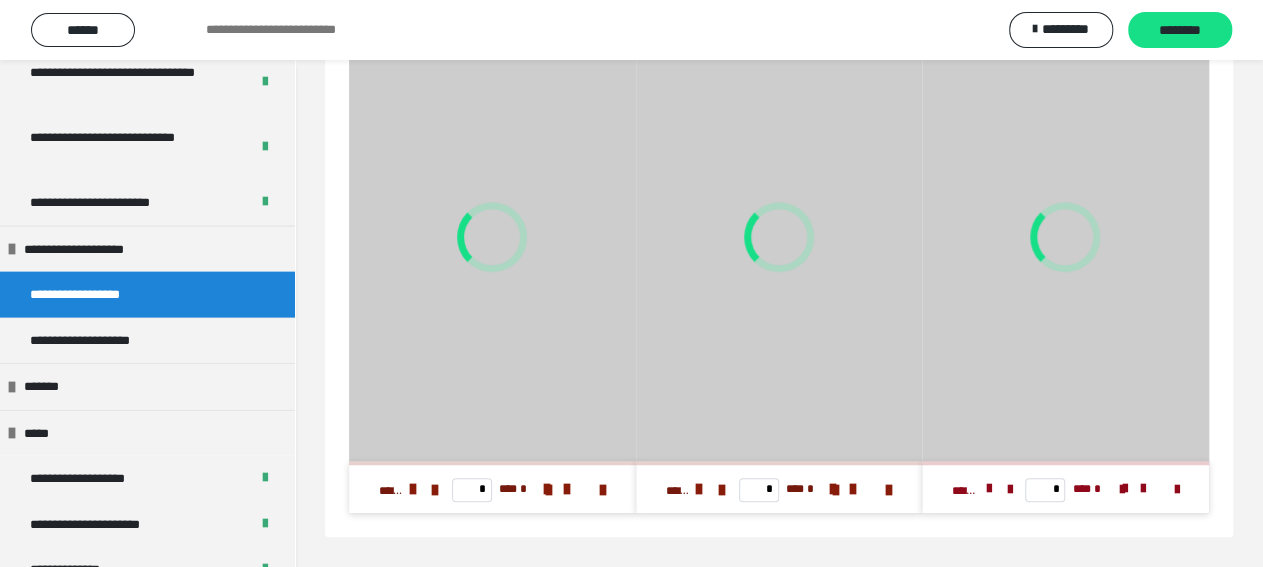 scroll, scrollTop: 583, scrollLeft: 0, axis: vertical 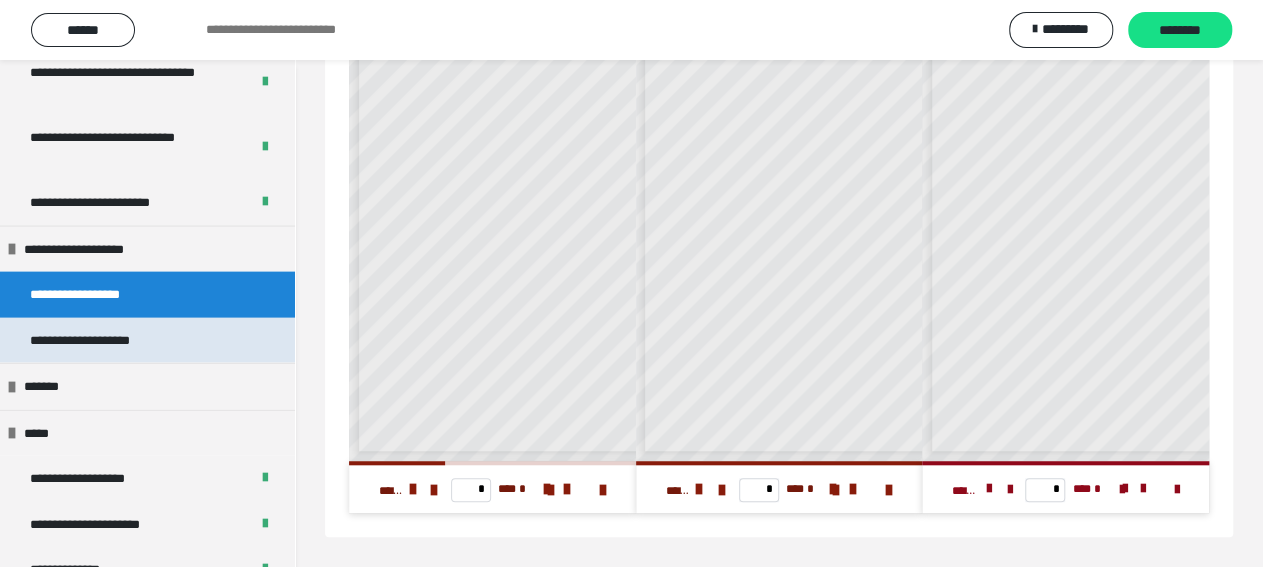 click on "**********" at bounding box center (102, 341) 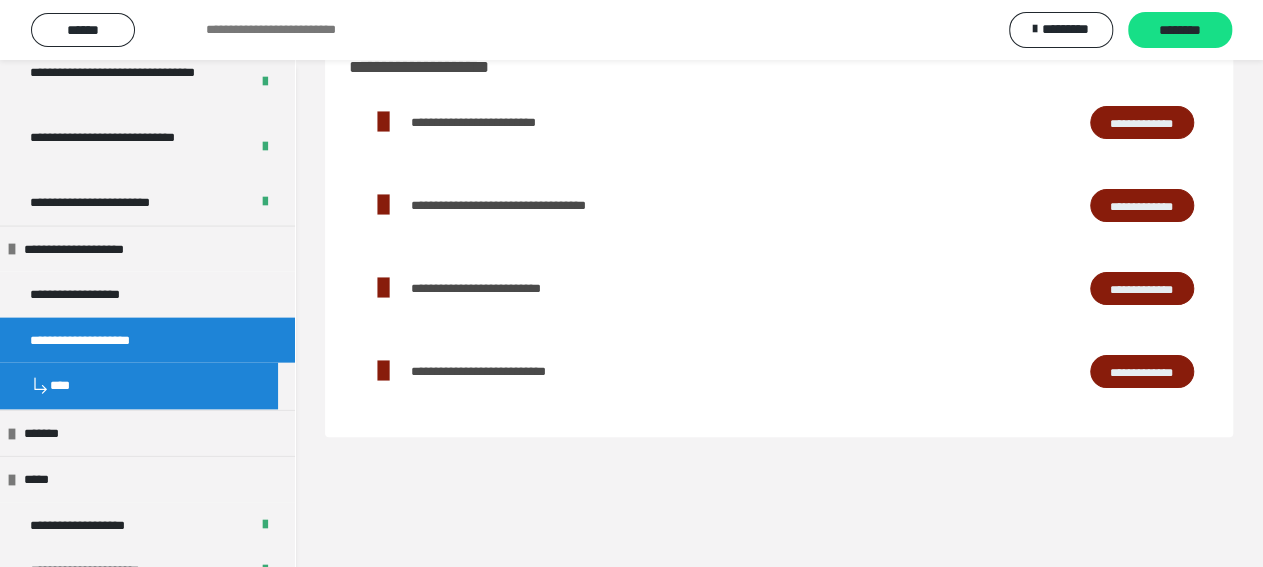 scroll, scrollTop: 60, scrollLeft: 0, axis: vertical 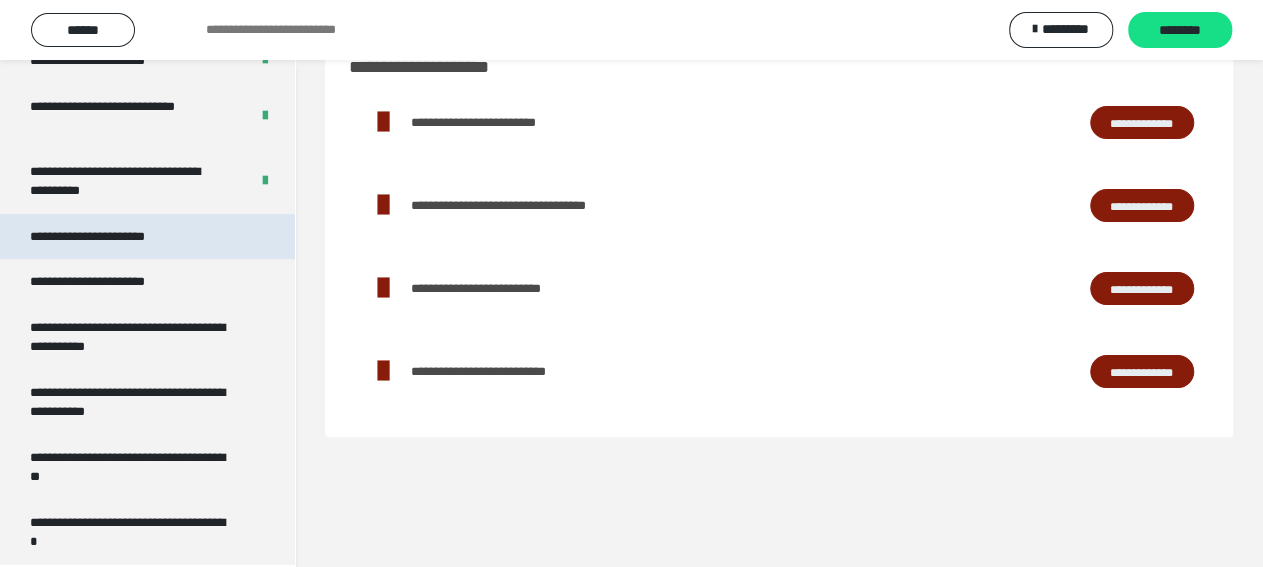 click on "**********" at bounding box center (110, 237) 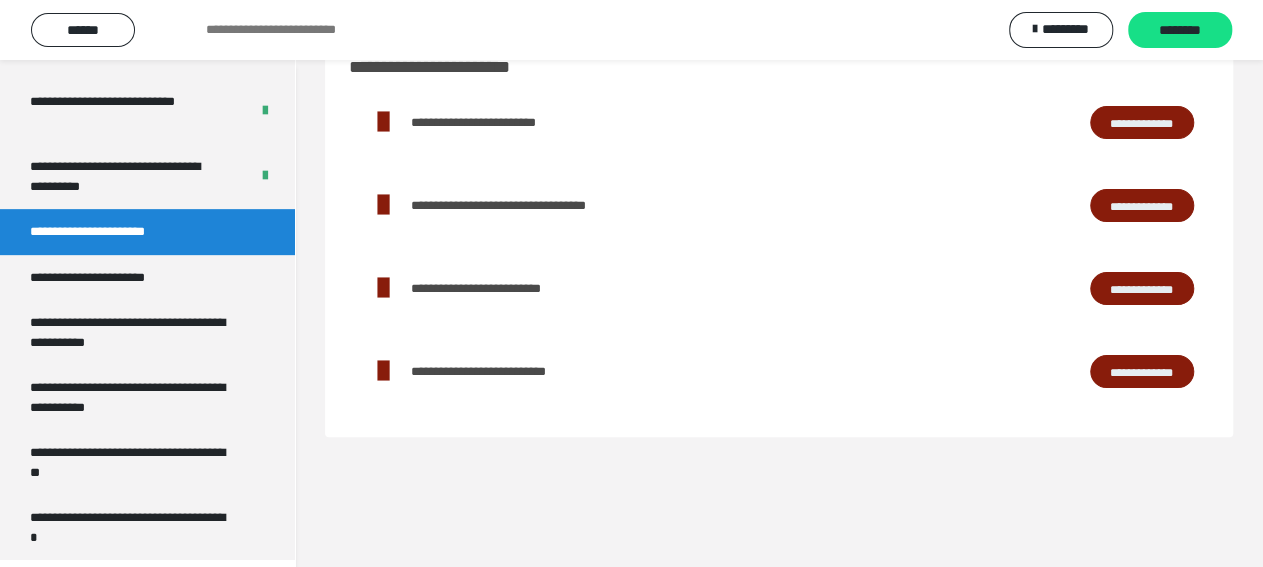 scroll, scrollTop: 4184, scrollLeft: 0, axis: vertical 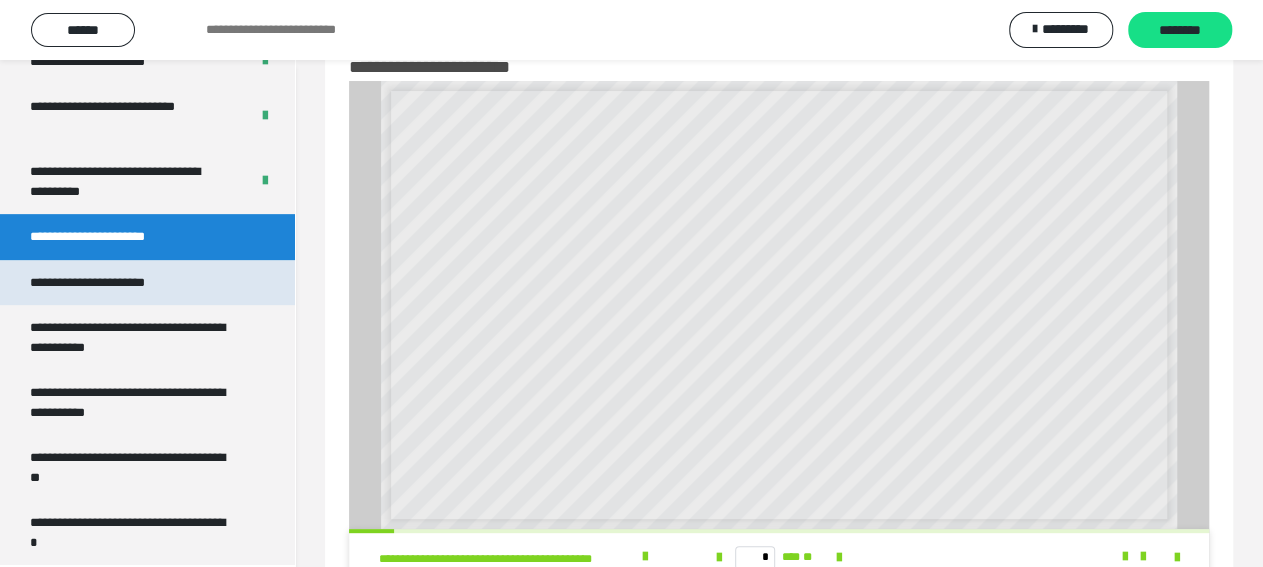click on "**********" at bounding box center (111, 283) 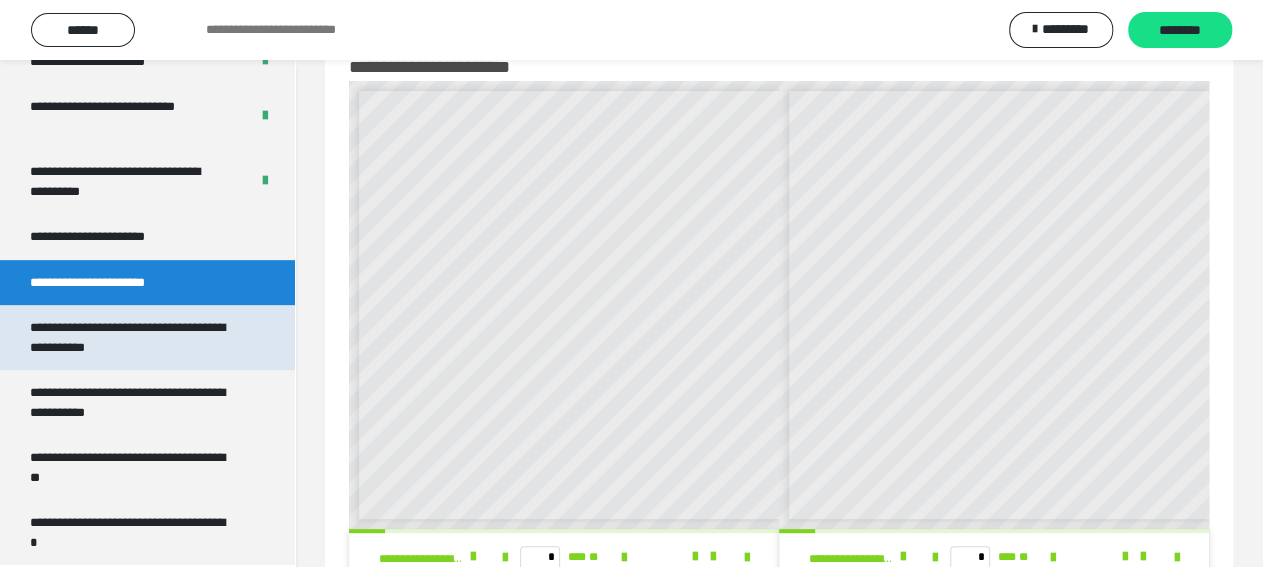 click on "**********" at bounding box center [131, 337] 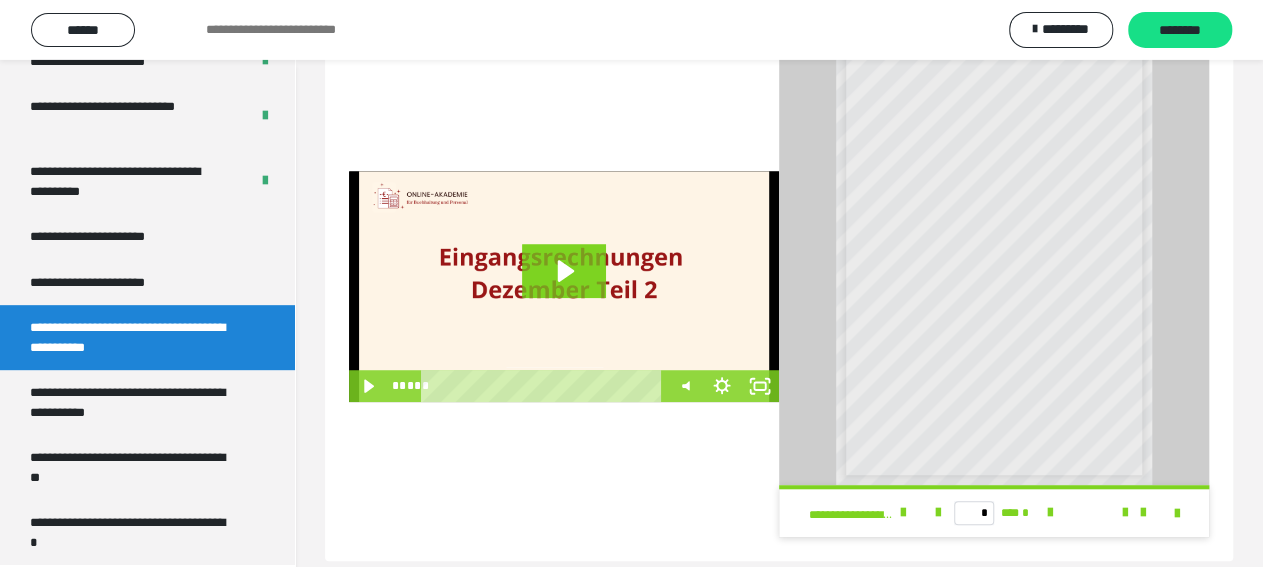 scroll, scrollTop: 545, scrollLeft: 0, axis: vertical 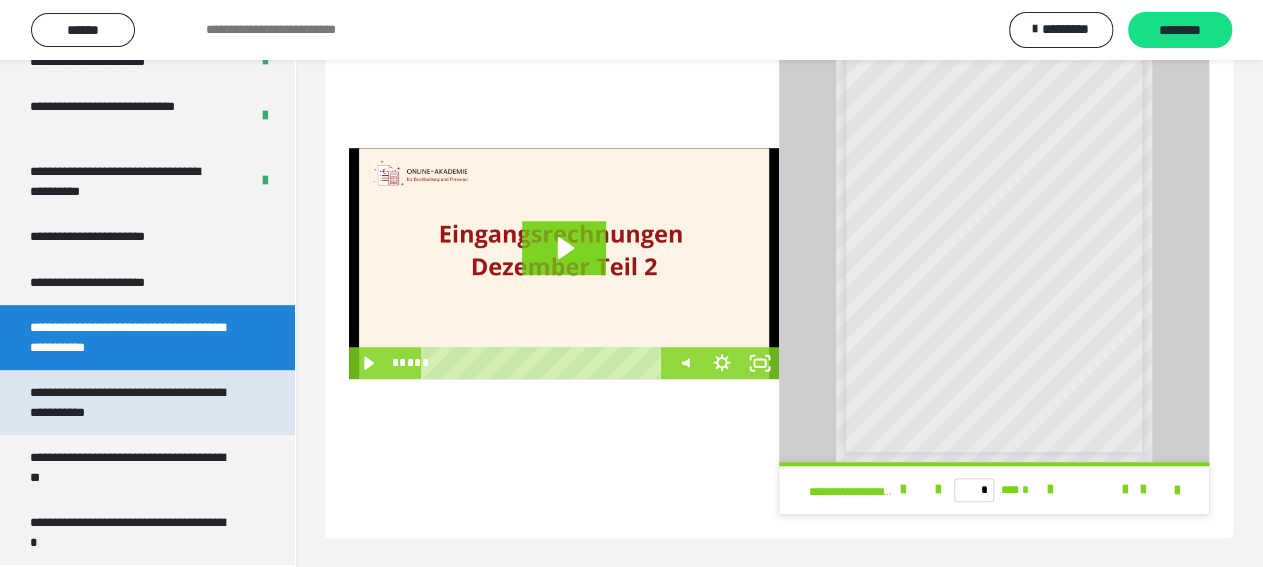 click on "**********" at bounding box center (131, 402) 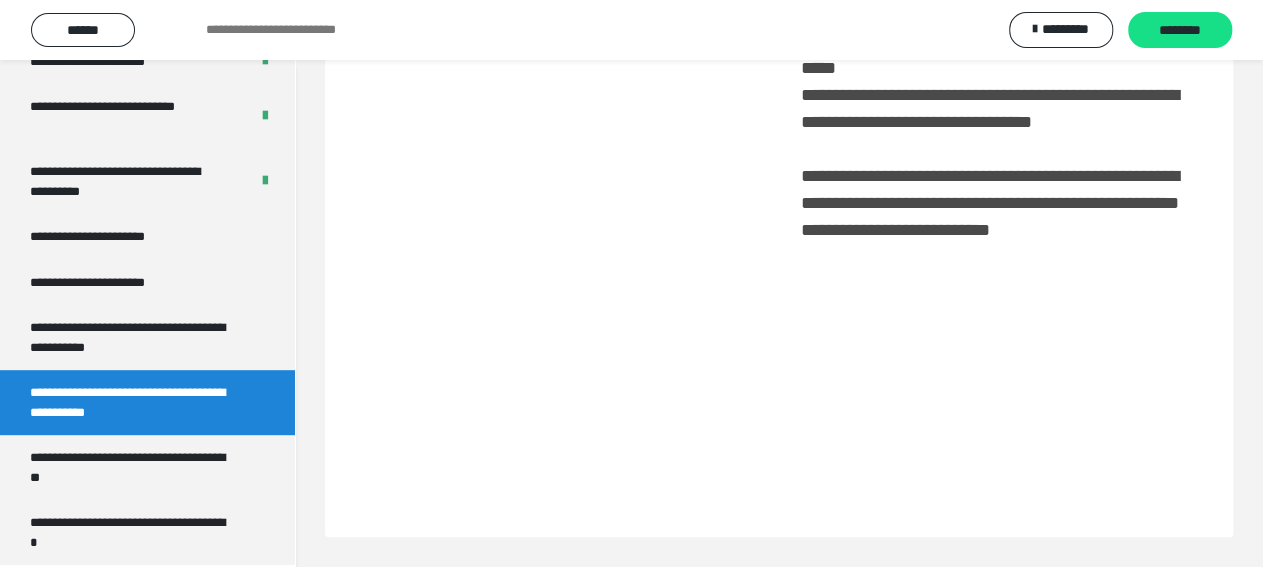 scroll, scrollTop: 101, scrollLeft: 0, axis: vertical 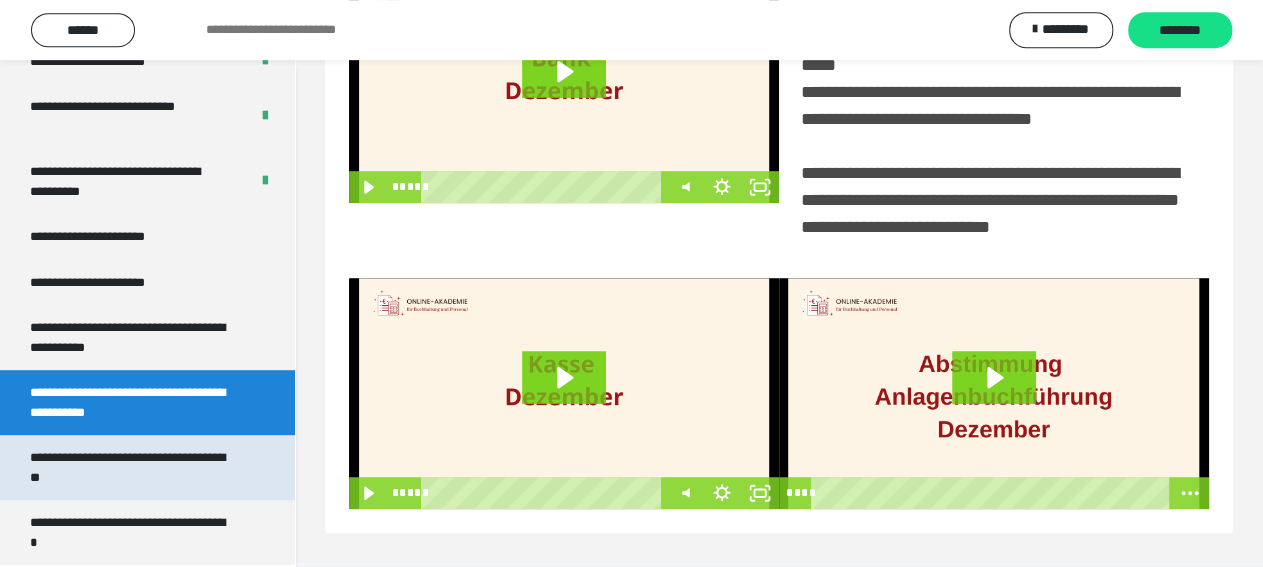 click on "**********" at bounding box center [131, 467] 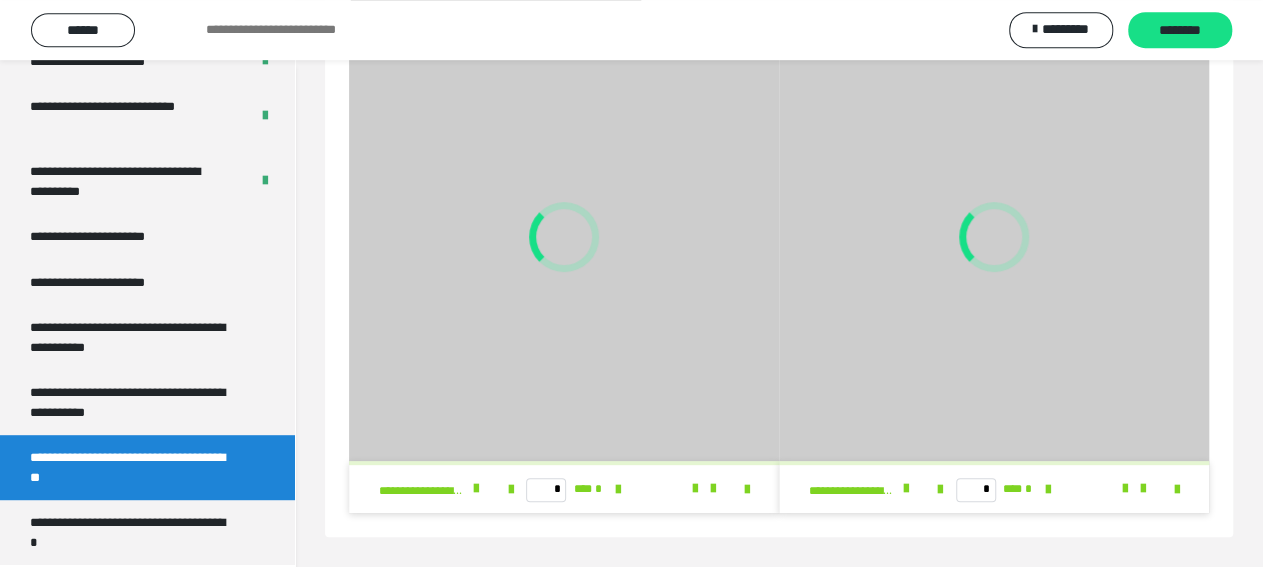 scroll, scrollTop: 128, scrollLeft: 0, axis: vertical 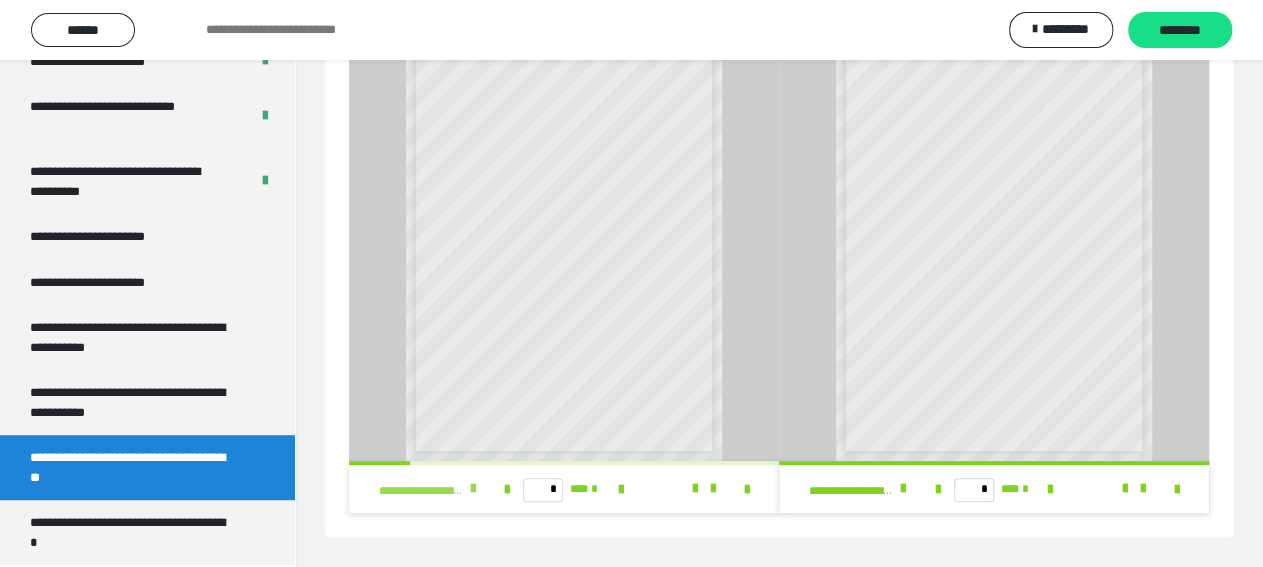 click at bounding box center [473, 489] 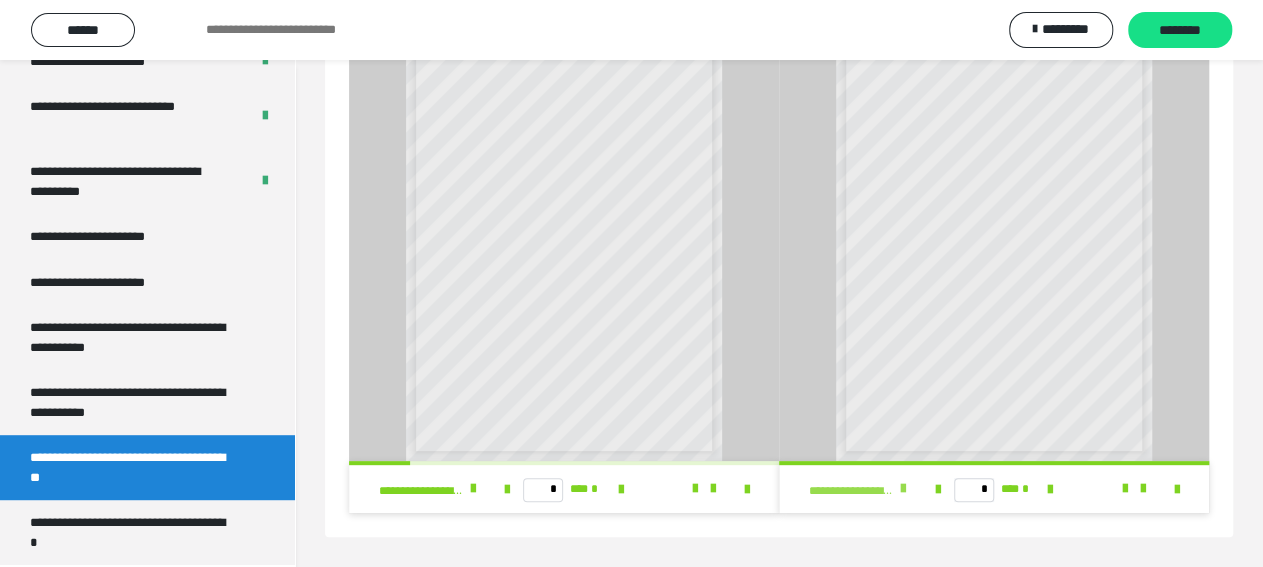 click at bounding box center [903, 489] 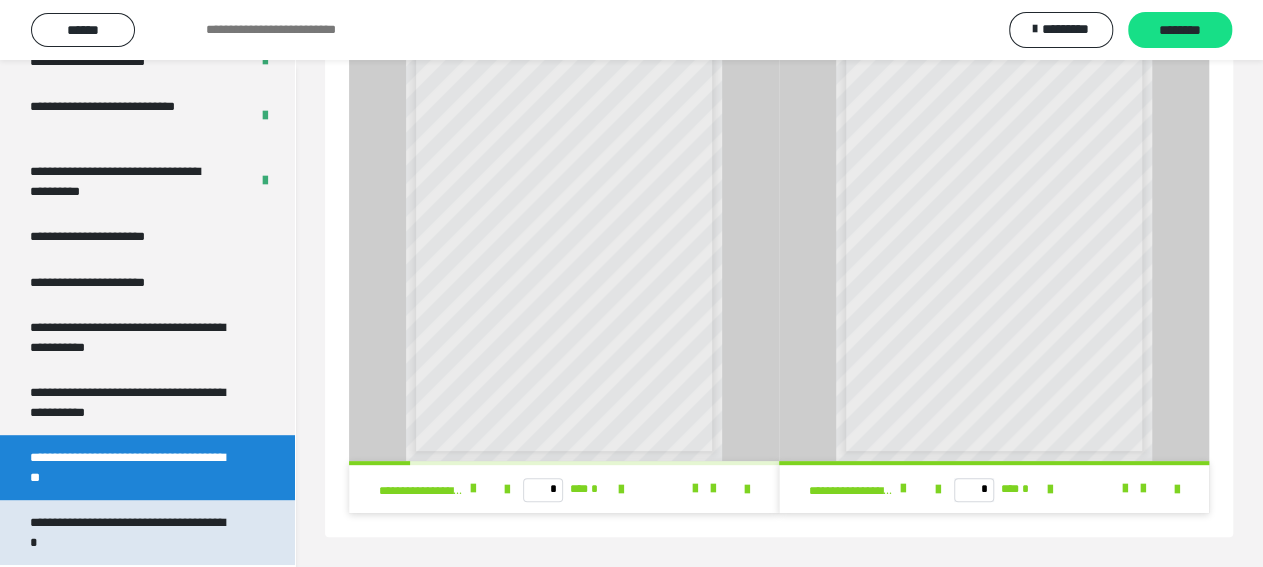 click on "**********" at bounding box center [131, 532] 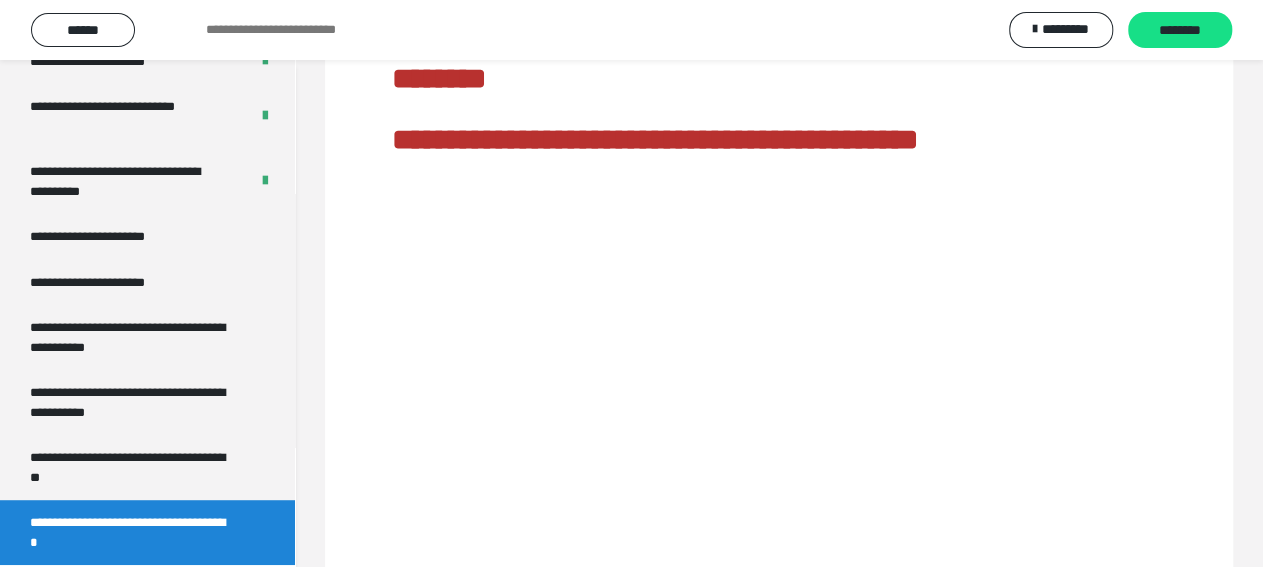 scroll, scrollTop: 60, scrollLeft: 0, axis: vertical 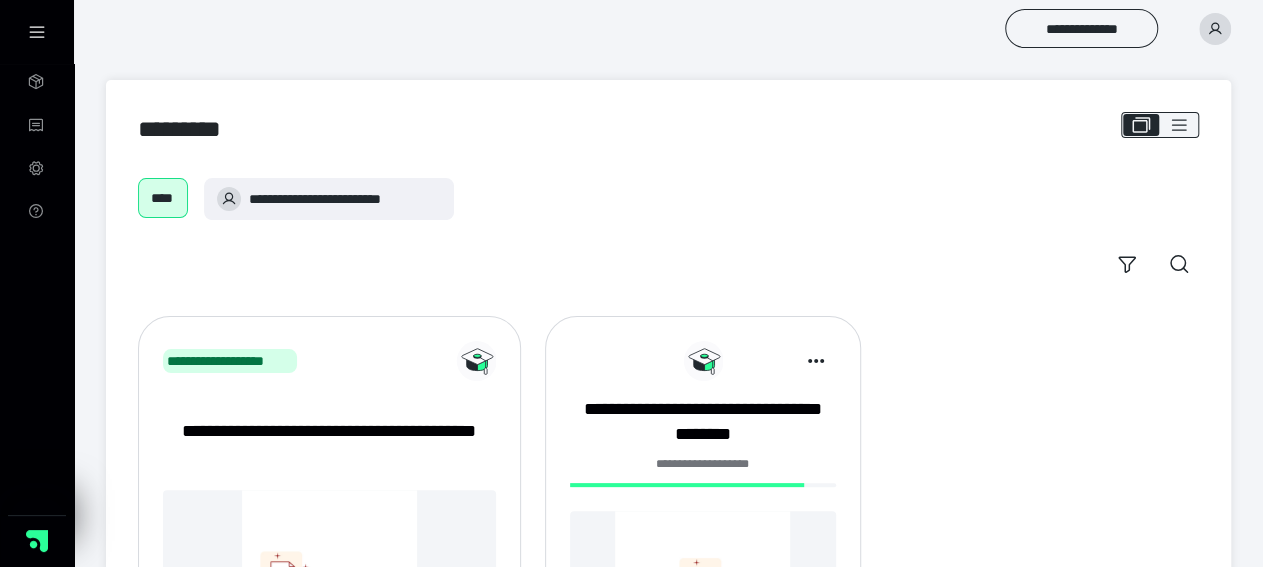click at bounding box center (703, 598) 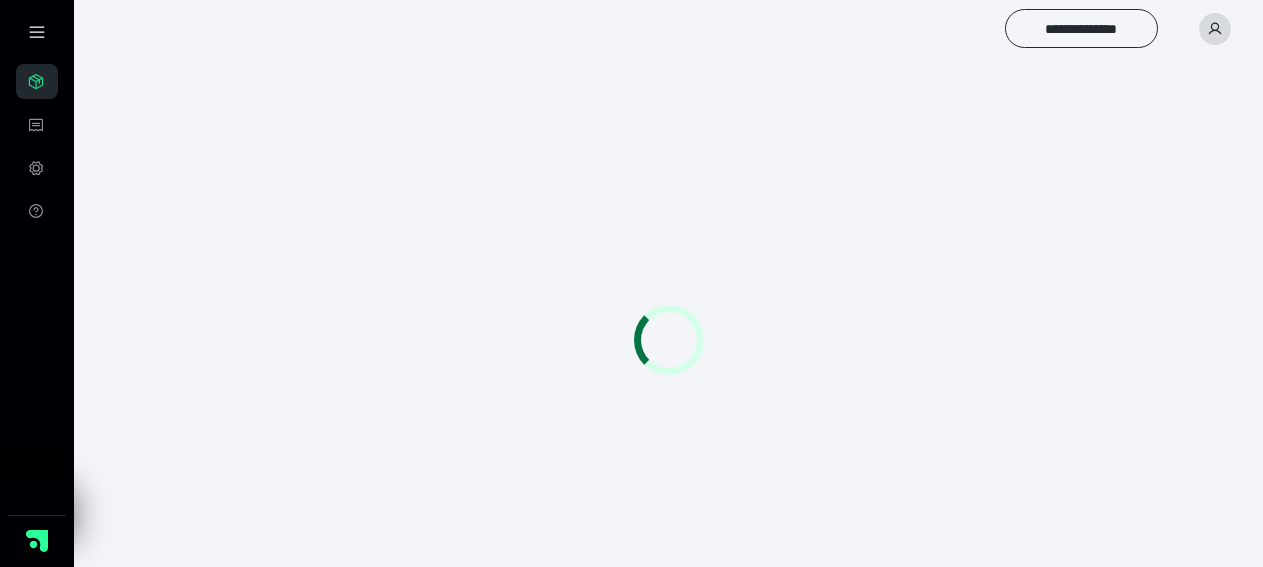 scroll, scrollTop: 0, scrollLeft: 0, axis: both 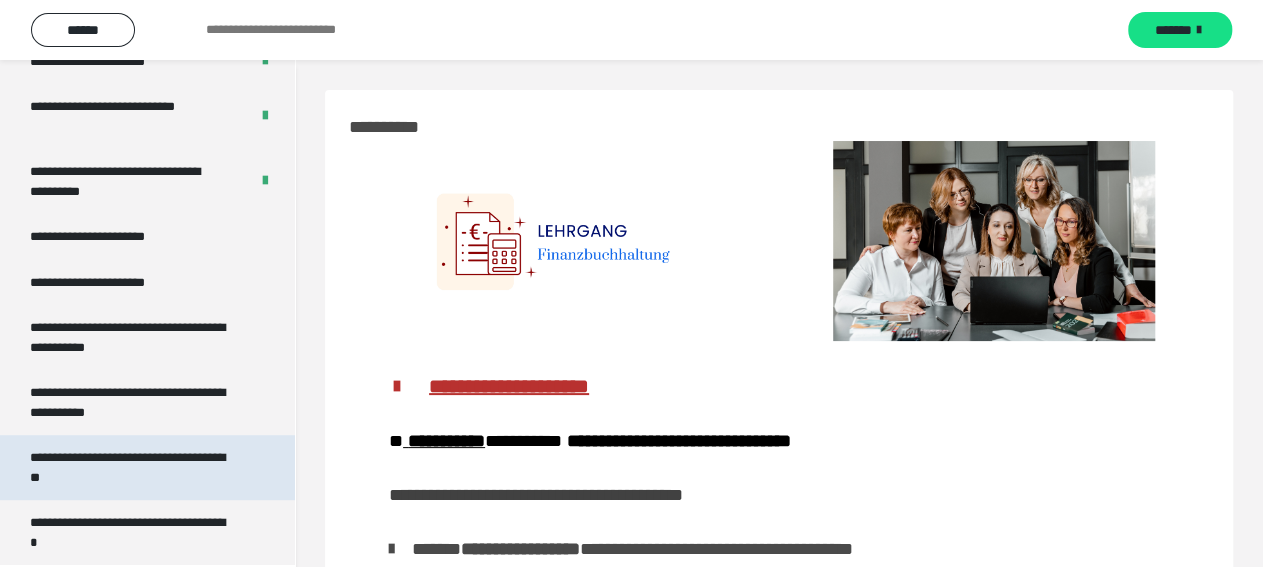 click on "**********" at bounding box center [131, 467] 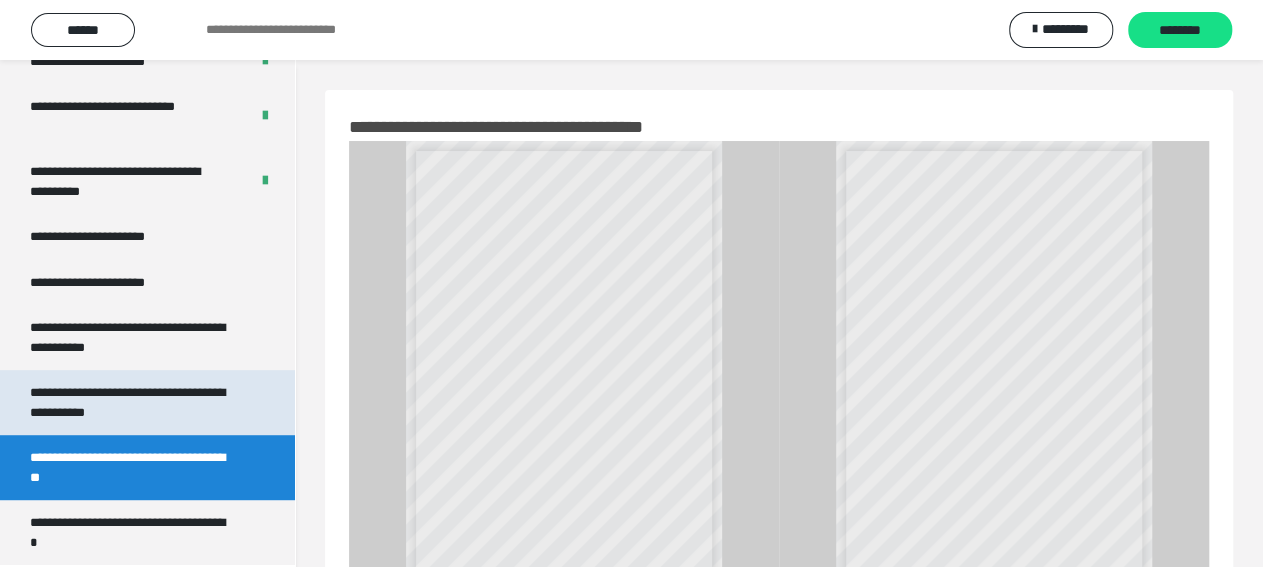 click on "**********" at bounding box center (131, 402) 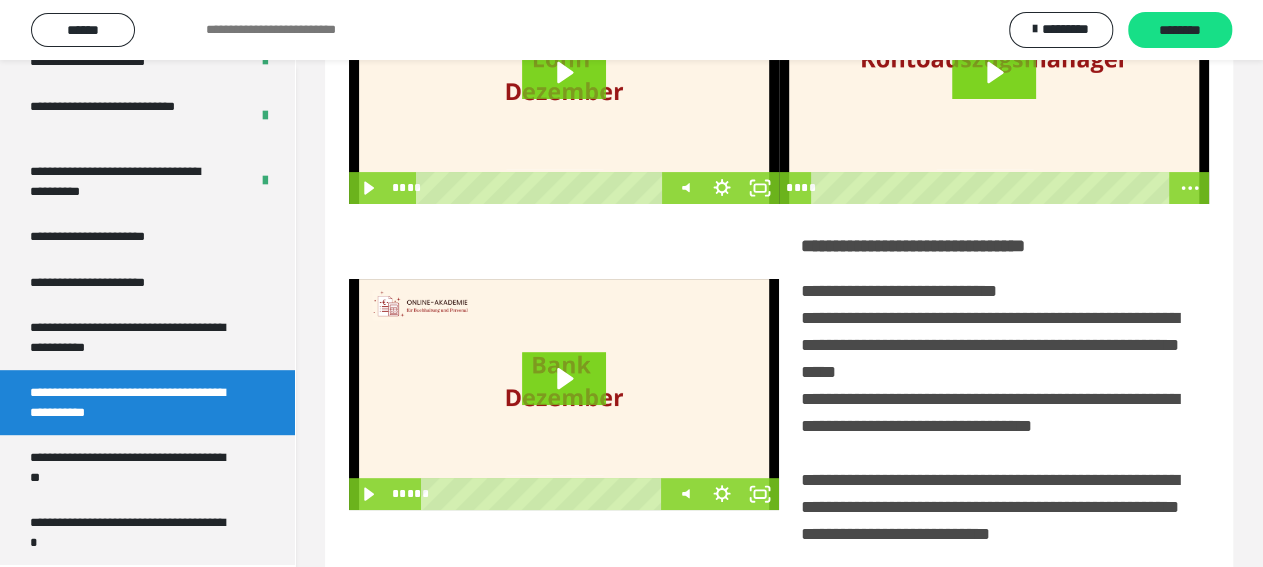 scroll, scrollTop: 208, scrollLeft: 0, axis: vertical 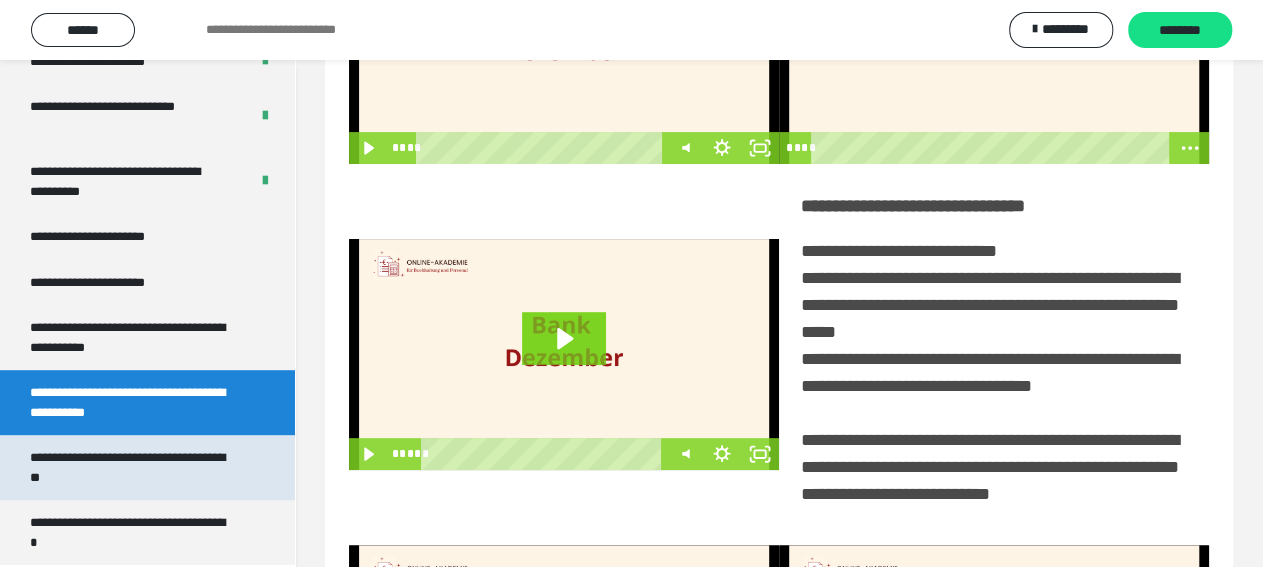 click on "**********" at bounding box center [131, 467] 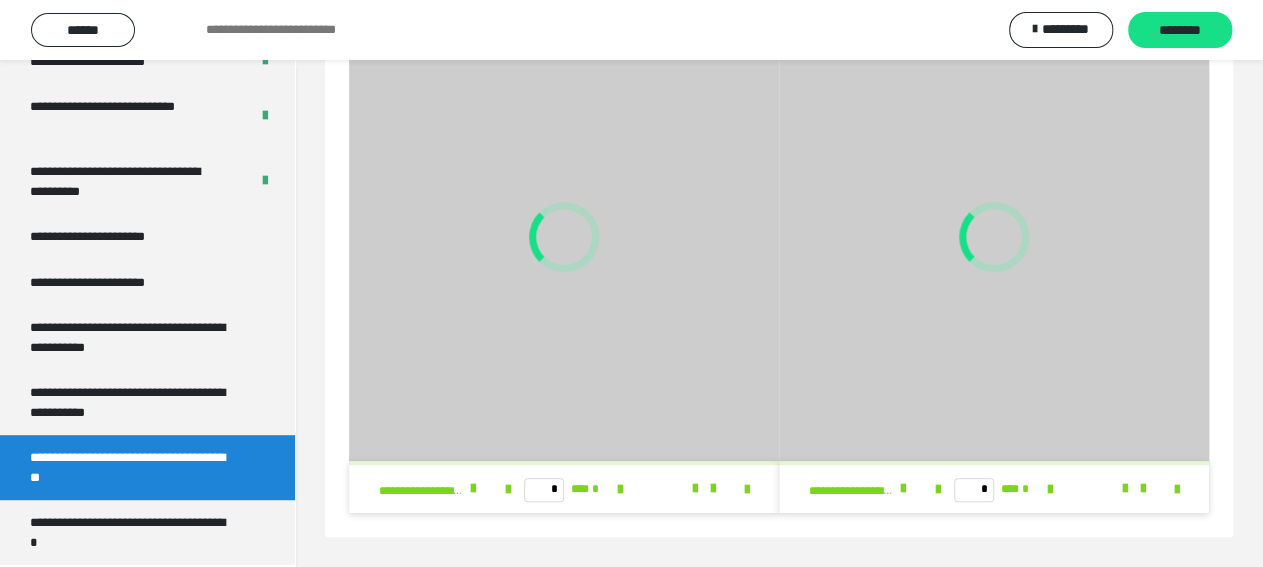 scroll, scrollTop: 128, scrollLeft: 0, axis: vertical 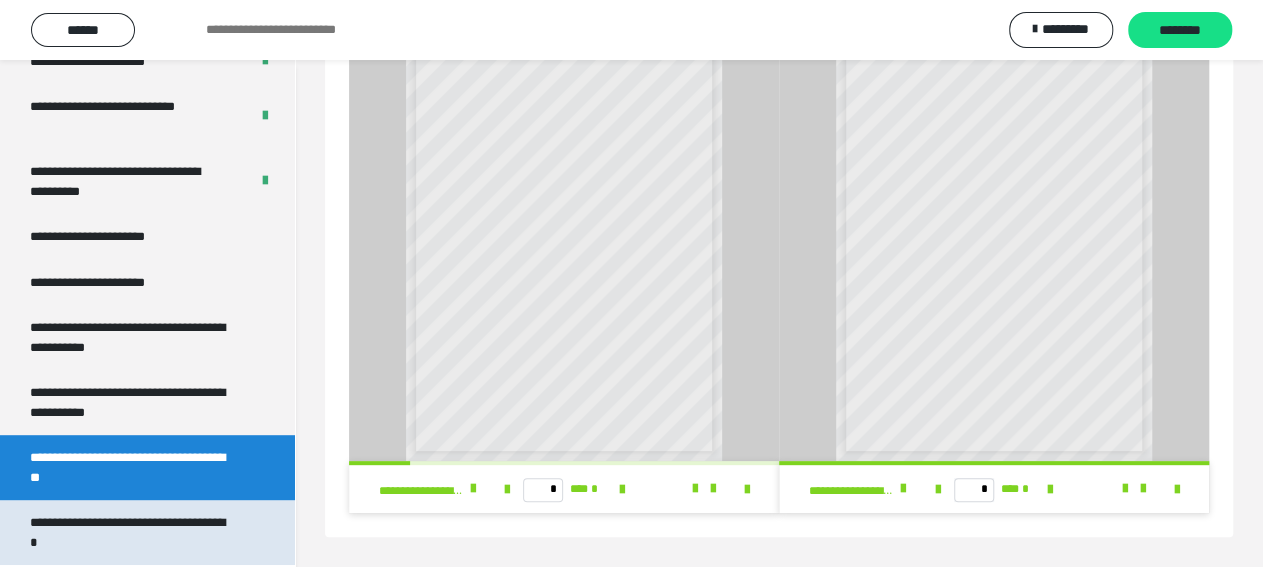 click on "**********" at bounding box center [131, 532] 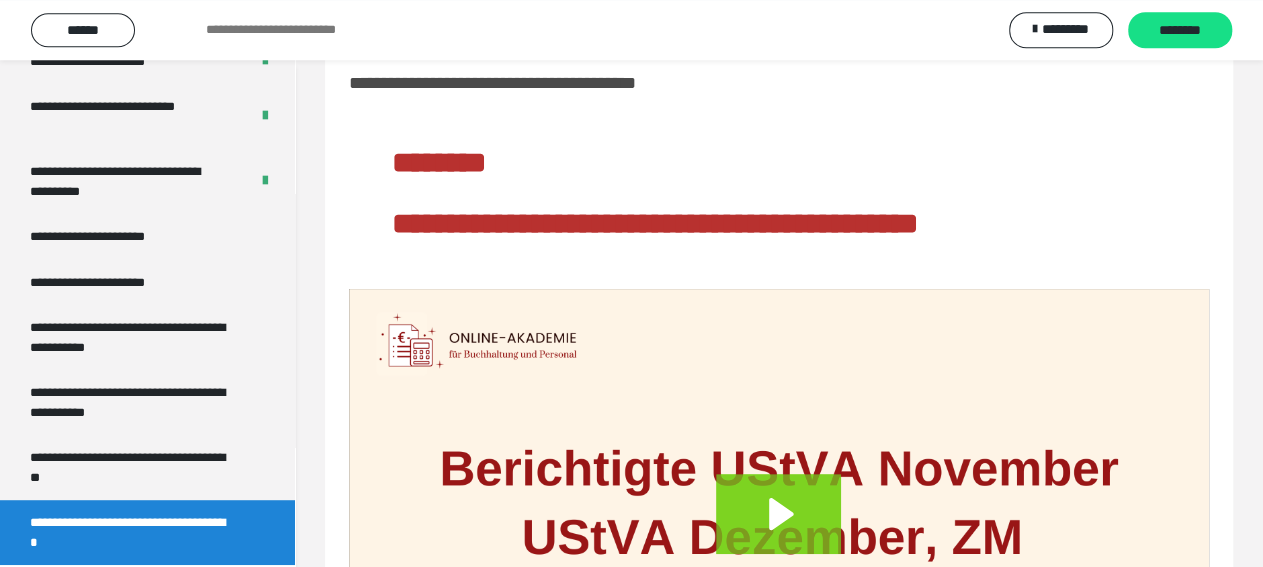 scroll, scrollTop: 0, scrollLeft: 0, axis: both 